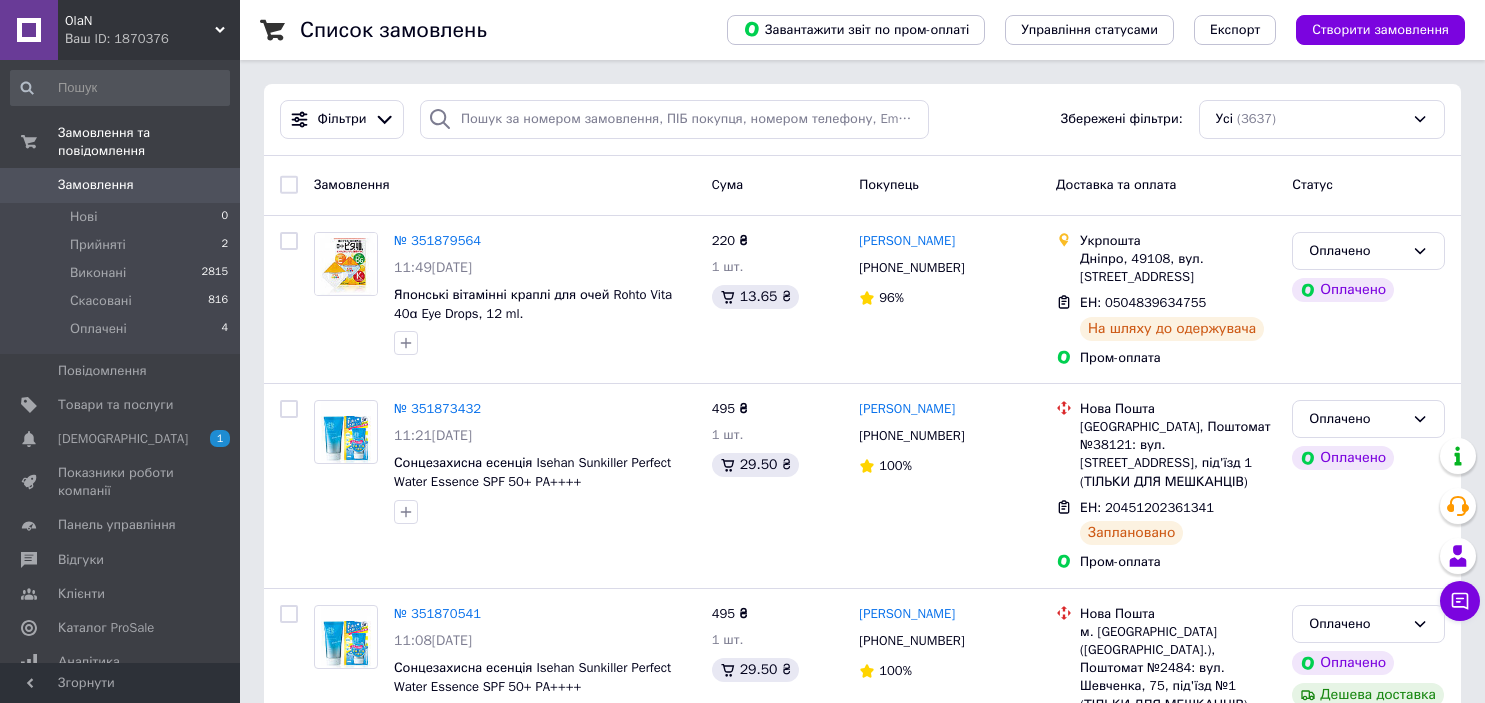 scroll, scrollTop: 0, scrollLeft: 0, axis: both 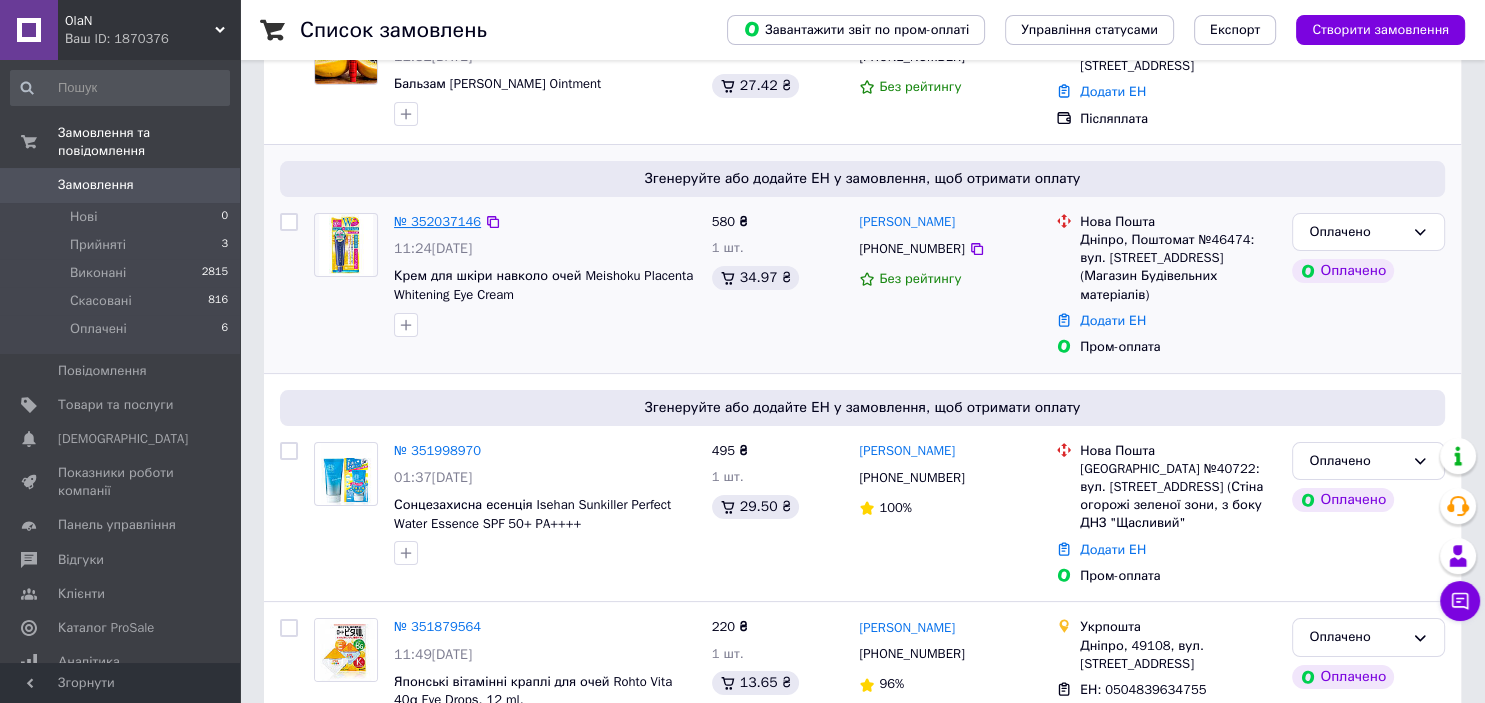 click on "№ 352037146" at bounding box center [437, 221] 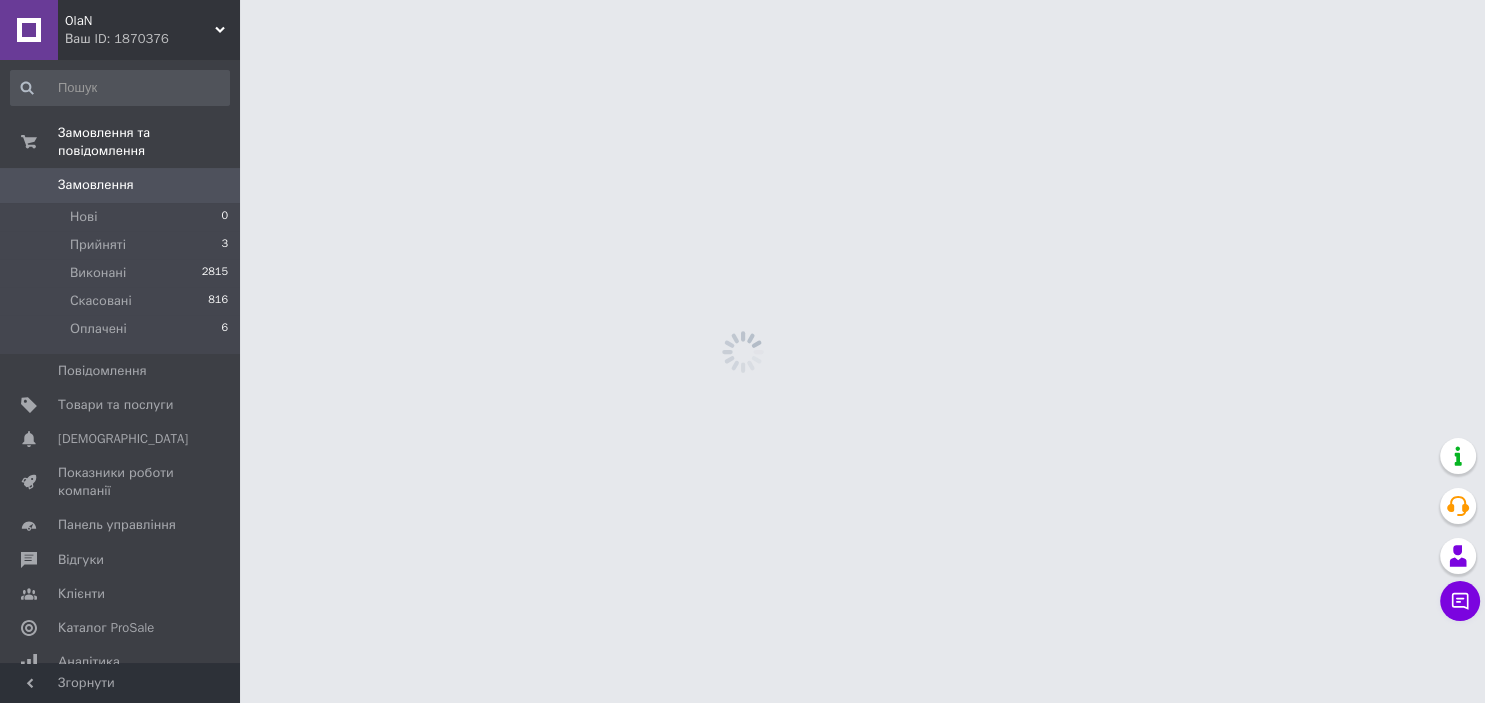 scroll, scrollTop: 0, scrollLeft: 0, axis: both 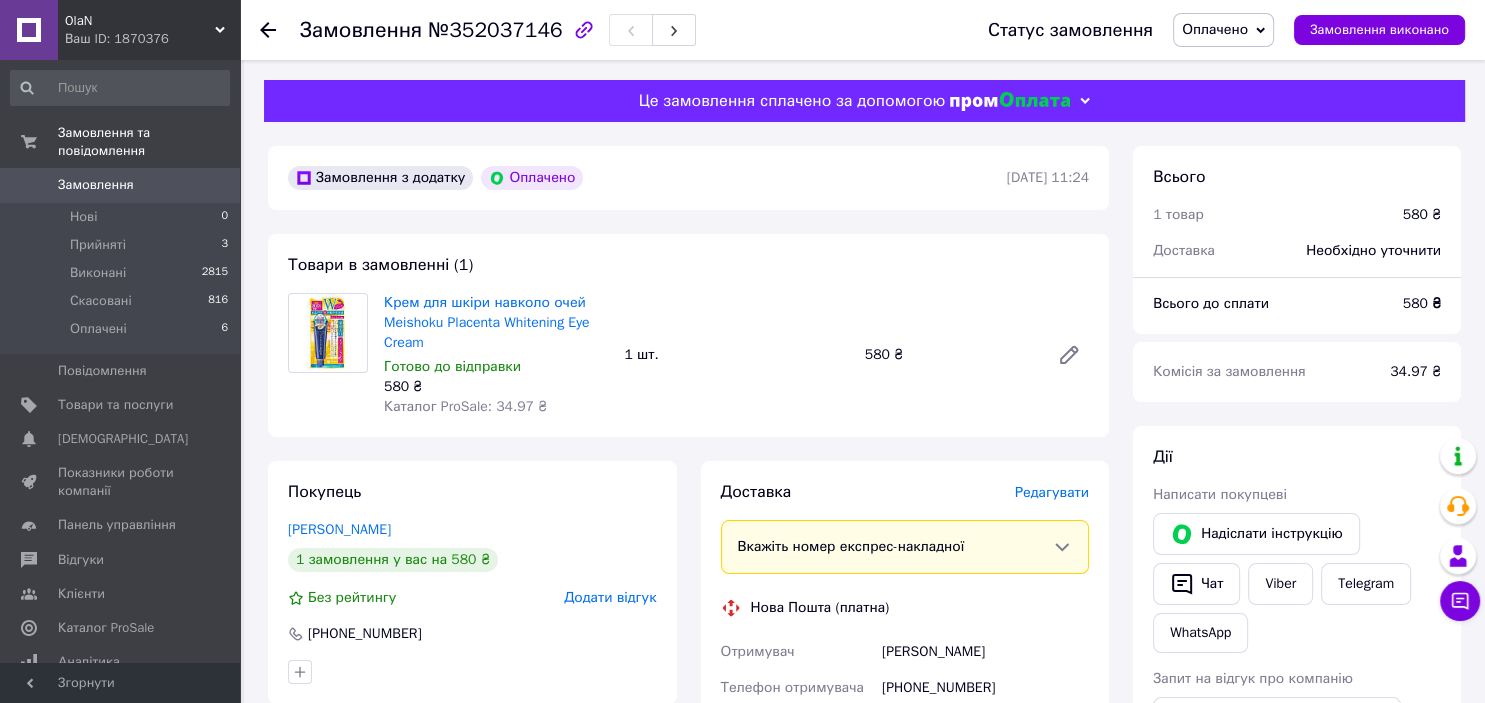 click on "Всього 1 товар 580 ₴ Доставка Необхідно уточнити Всього до сплати 580 ₴ Комісія за замовлення 34.97 ₴ Дії Написати покупцеві   Надіслати інструкцію   Чат Viber Telegram WhatsApp Запит на відгук про компанію   Скопіювати запит на відгук У вас є 30 днів, щоб відправити запит на відгук покупцеві, скопіювавши посилання.   Видати чек   Завантажити PDF   Друк PDF   Повернути гроші покупцеві Мітки Особисті нотатки, які бачите лише ви. З їх допомогою можна фільтрувати замовлення Примітки Залишилося 300 символів Очистити Зберегти" at bounding box center (1297, 834) 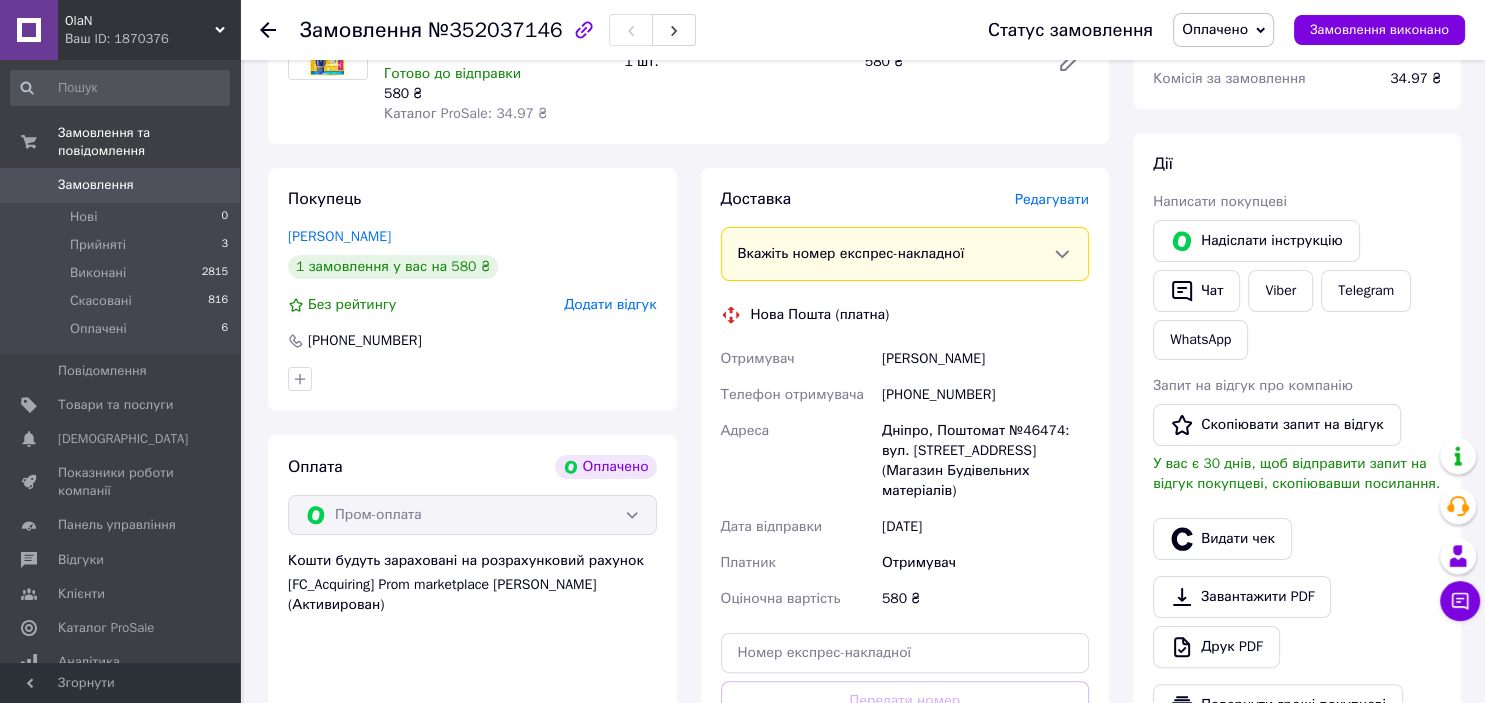 scroll, scrollTop: 316, scrollLeft: 0, axis: vertical 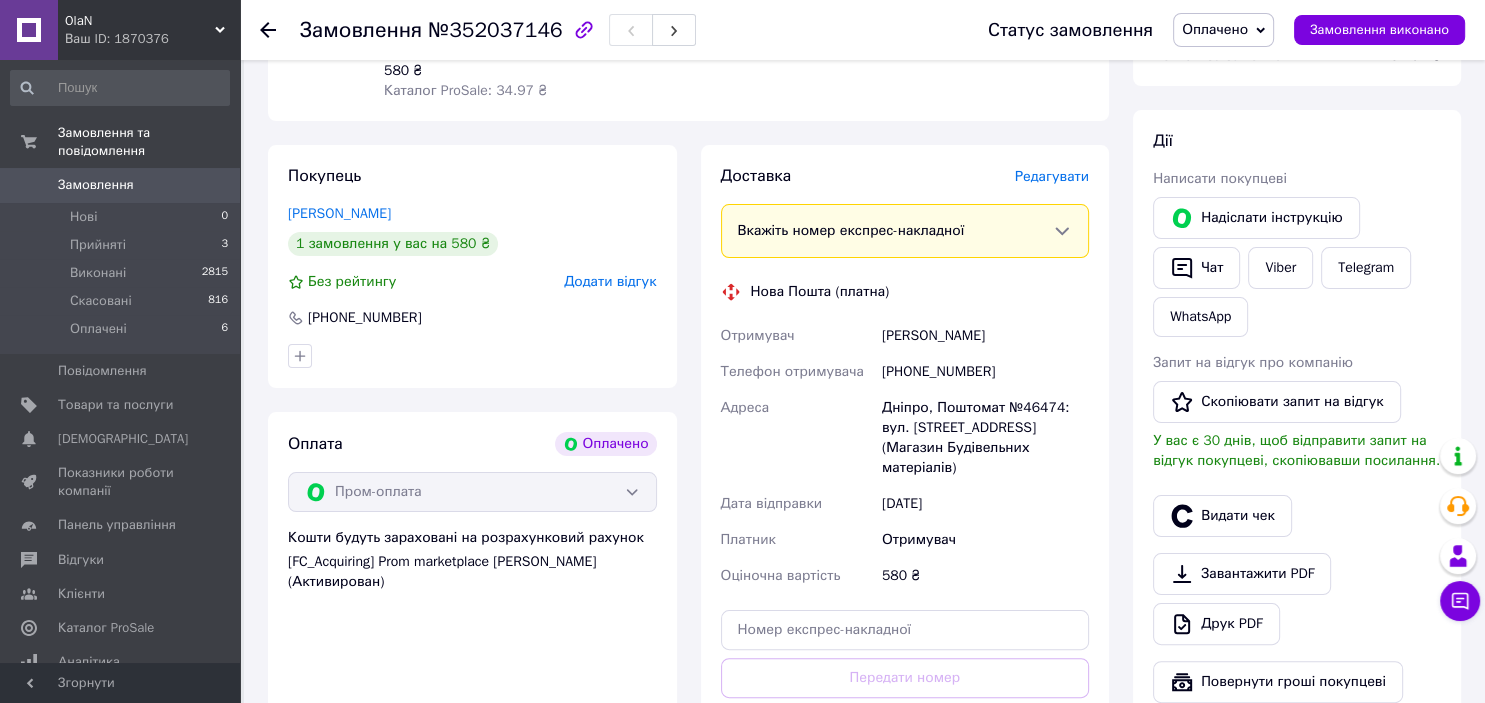 click on "Редагувати" at bounding box center [1052, 176] 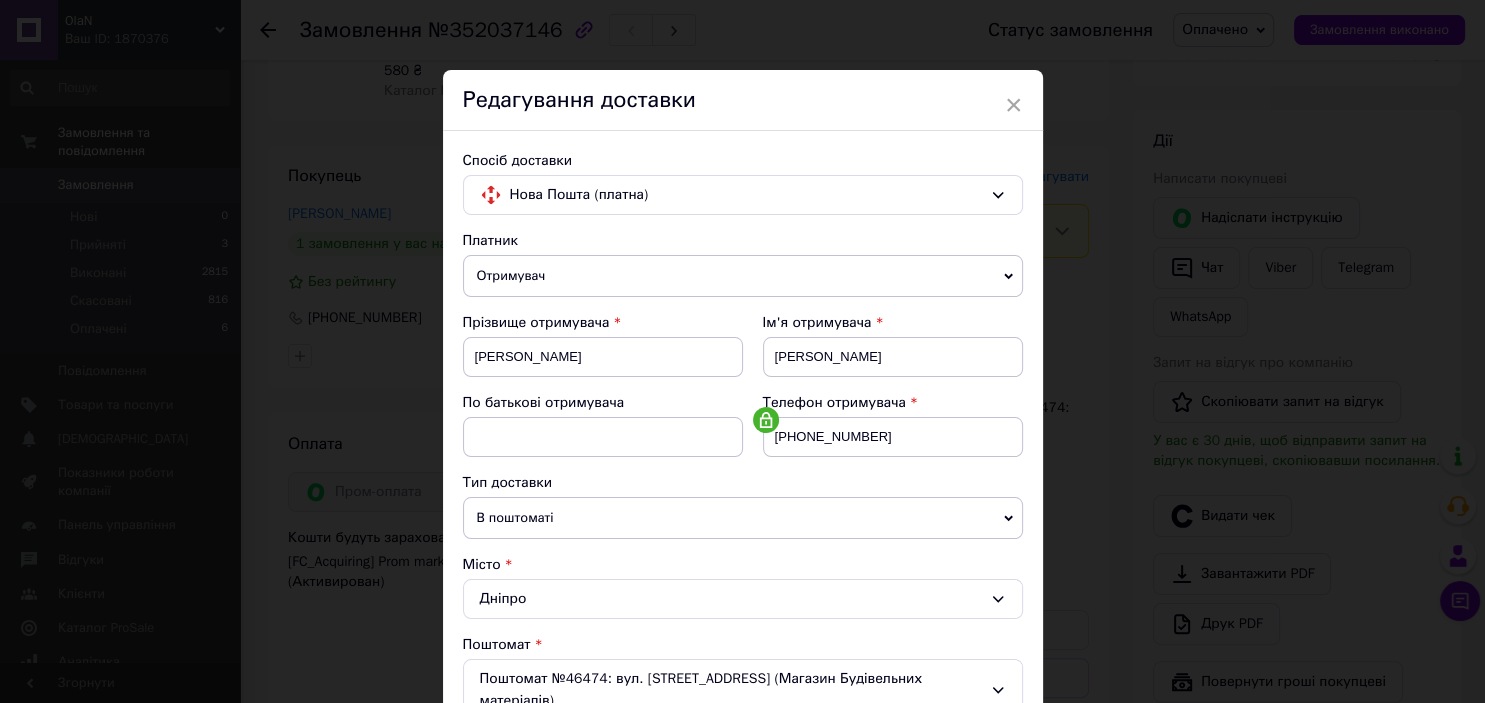 click on "Спосіб доставки Нова Пошта (платна) Платник Отримувач Відправник Прізвище отримувача Батраченко Ім'я отримувача Жанна По батькові отримувача Телефон отримувача +380679923714 Тип доставки В поштоматі У відділенні Кур'єром Місто Дніпро Поштомат Поштомат №46474: вул. Красноводська, 2 (Магазин Будівельних матеріалів) Місце відправки м. Київ (Київська обл.): №142 (до 30 кг на одне місце): вул. Амвросія Бучми, 5 Немає збігів. Спробуйте змінити умови пошуку Додати ще місце відправки Тип посилки Вантаж Документи Номер упаковки (не обов'язково) Оціночна вартість 580 10.07.2025 < 2025 > <" at bounding box center [743, 807] 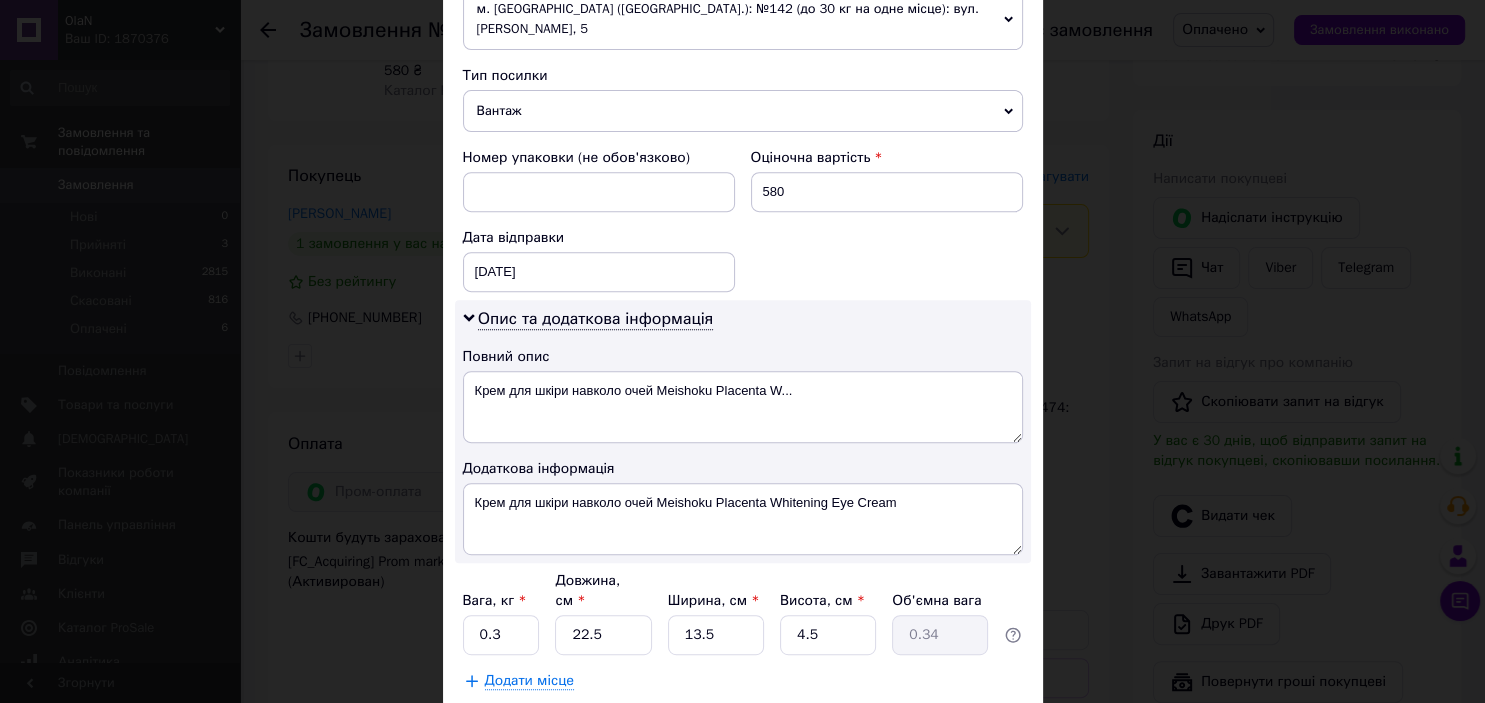 scroll, scrollTop: 828, scrollLeft: 0, axis: vertical 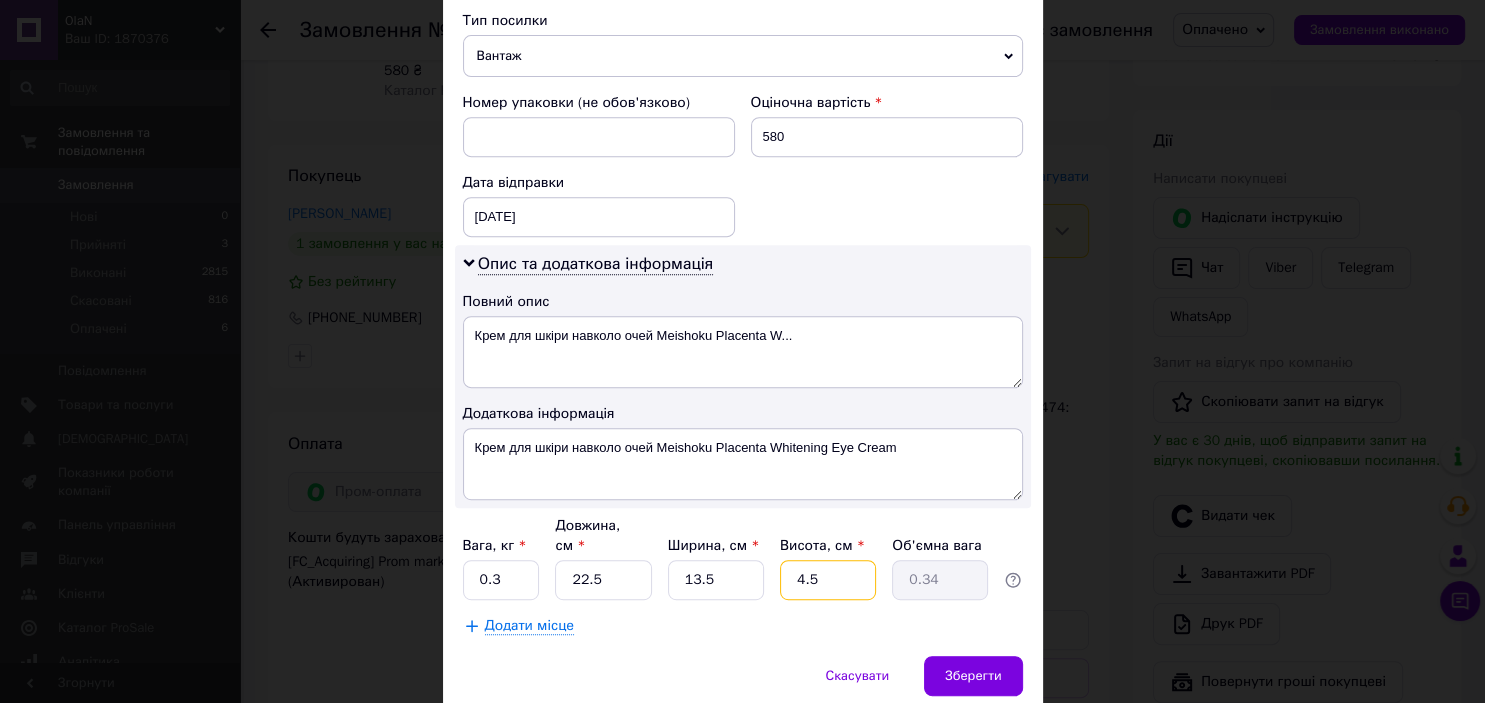 click on "4.5" at bounding box center (828, 580) 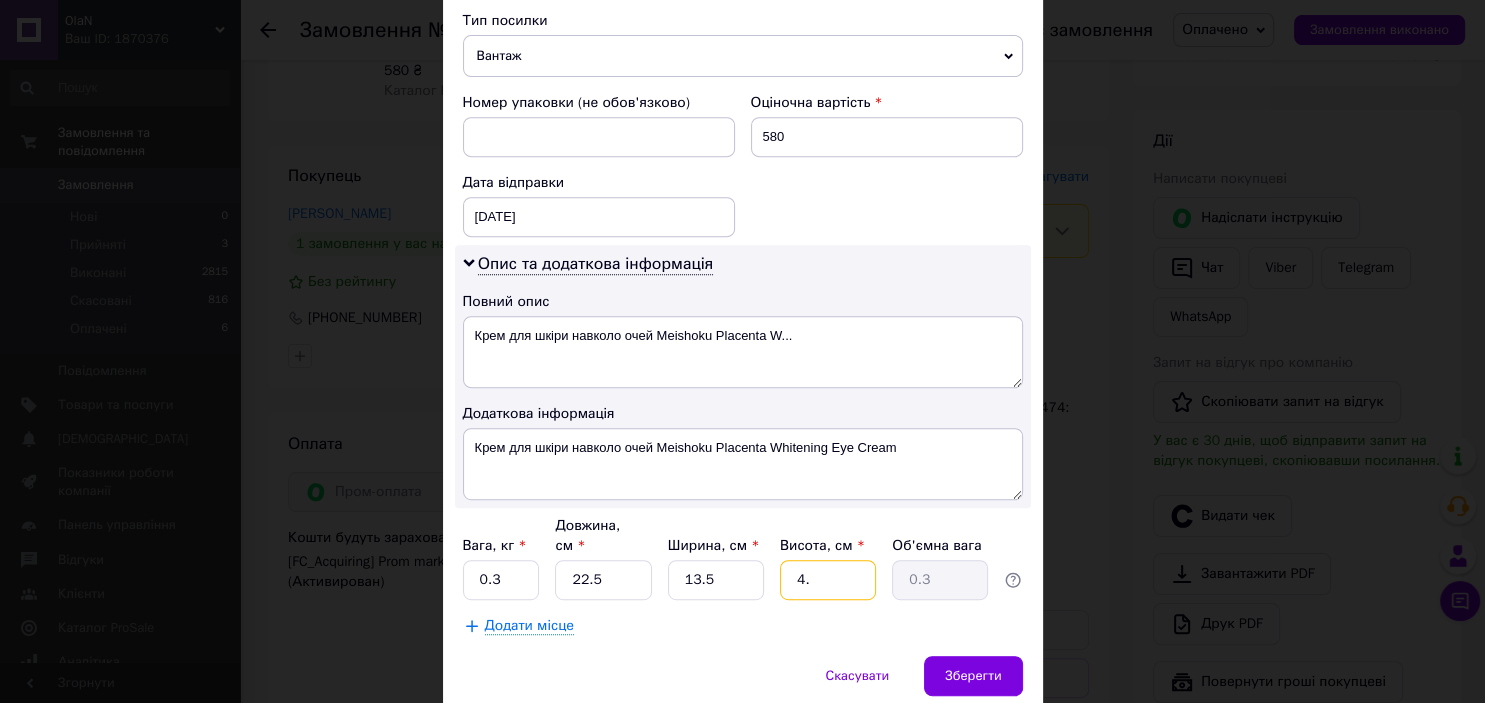 type on "4" 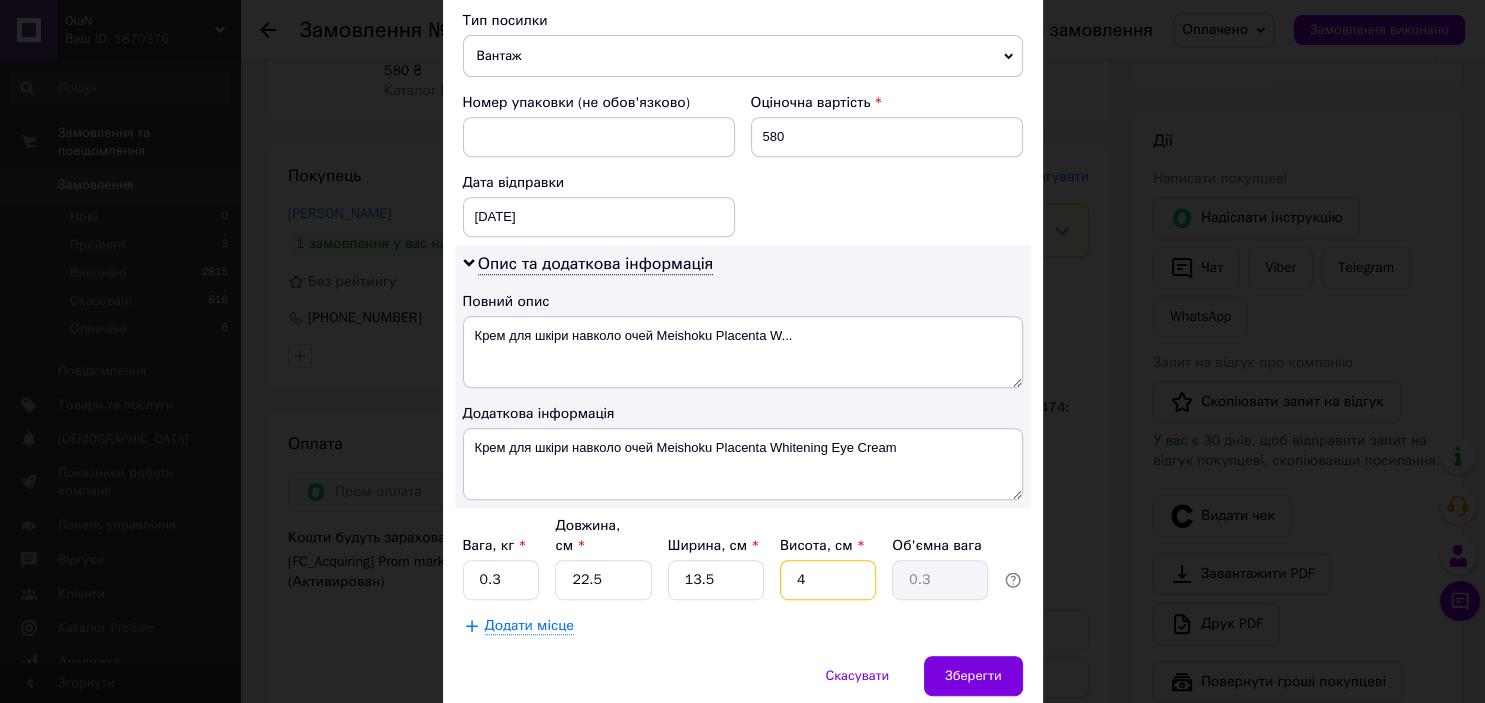 type 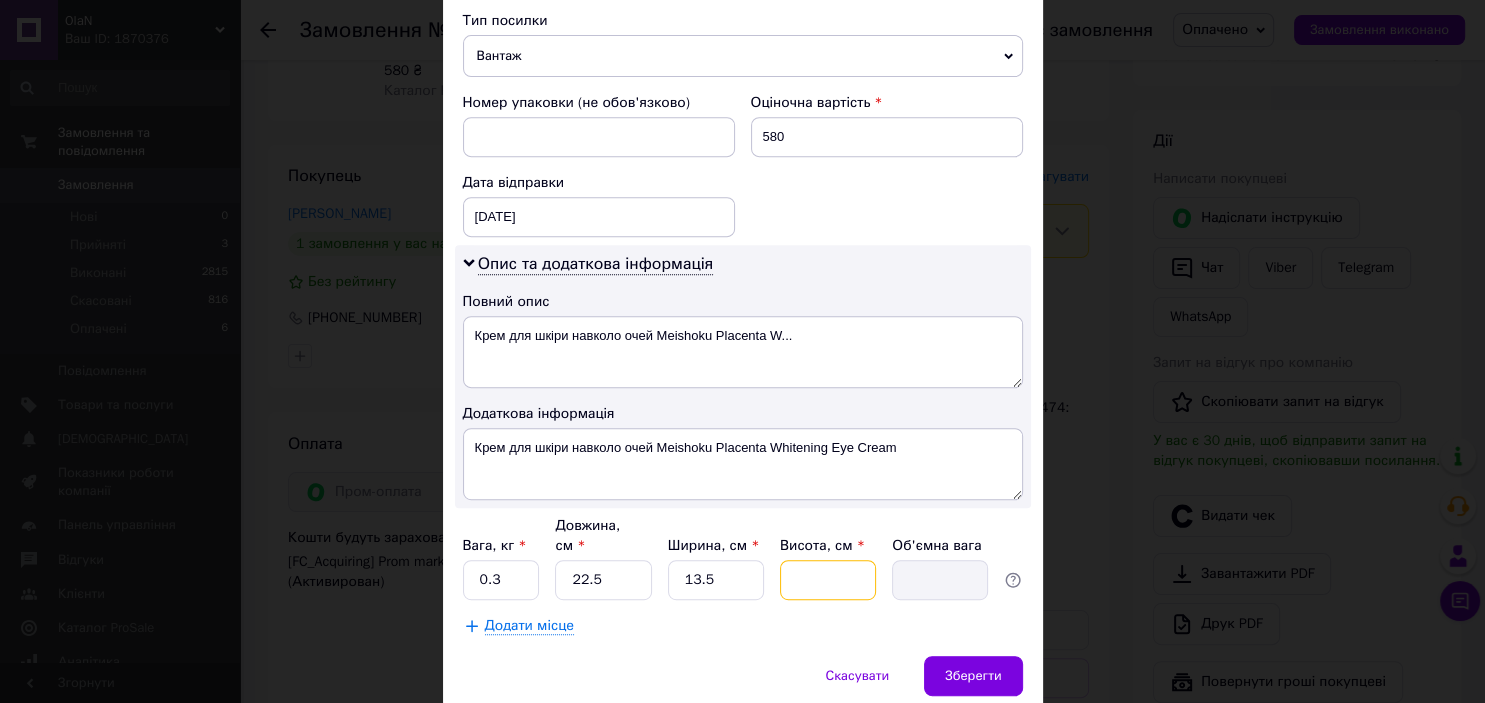 type on "6" 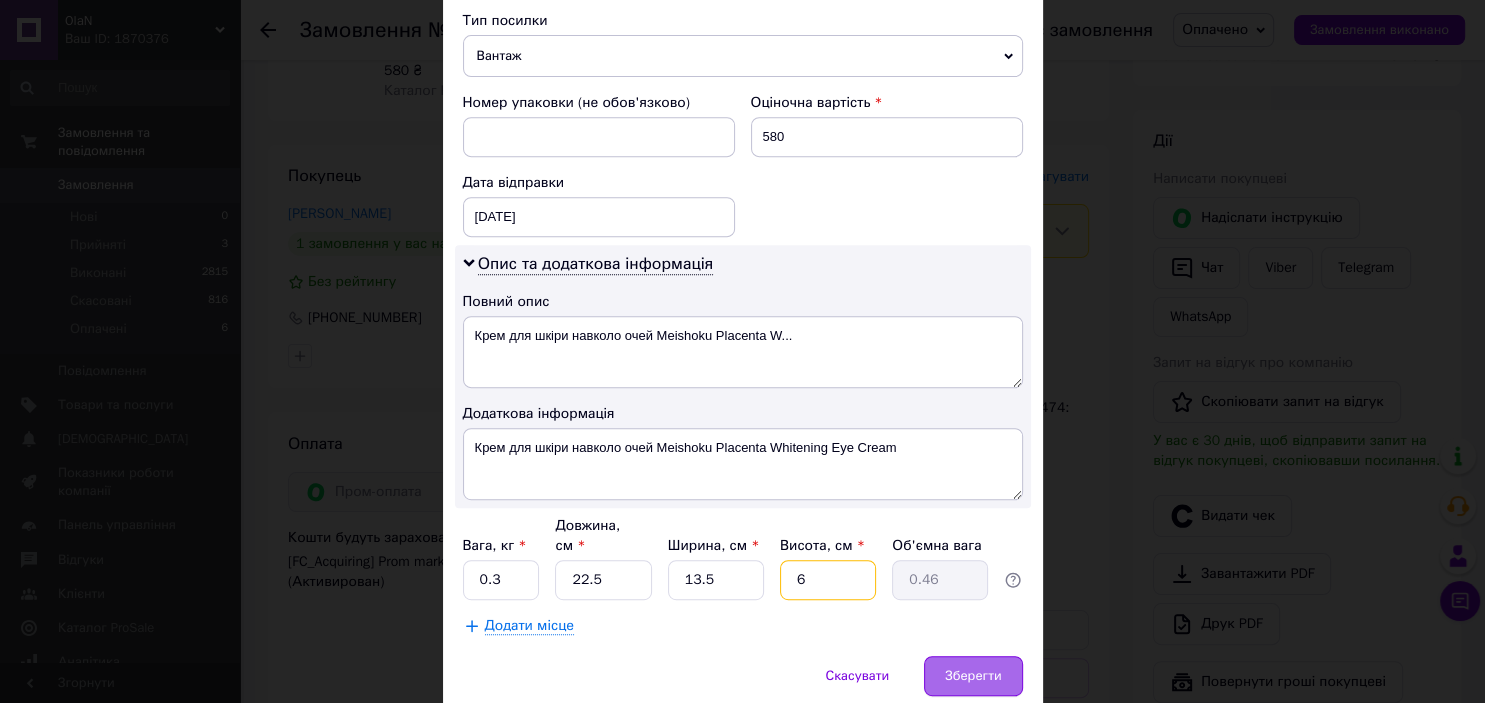 type on "6" 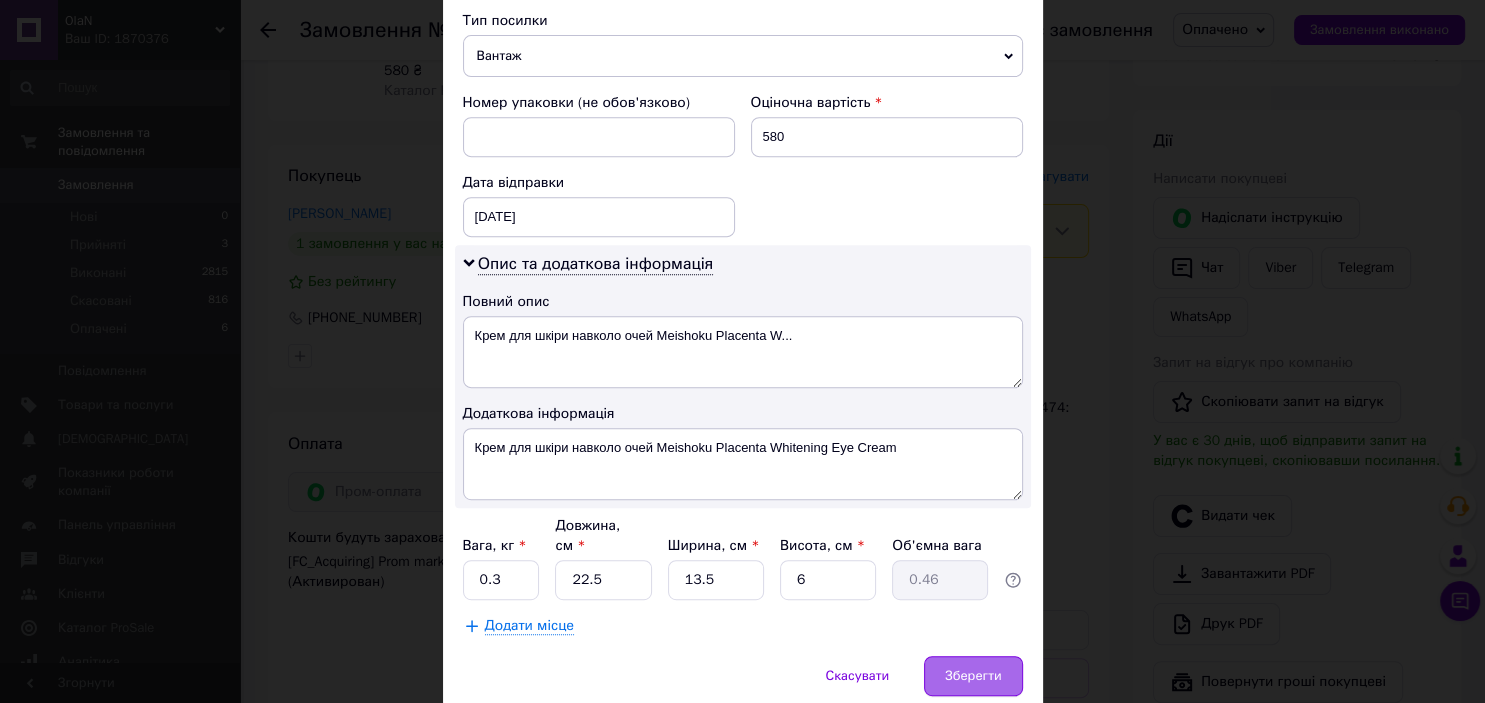 click on "Зберегти" at bounding box center [973, 676] 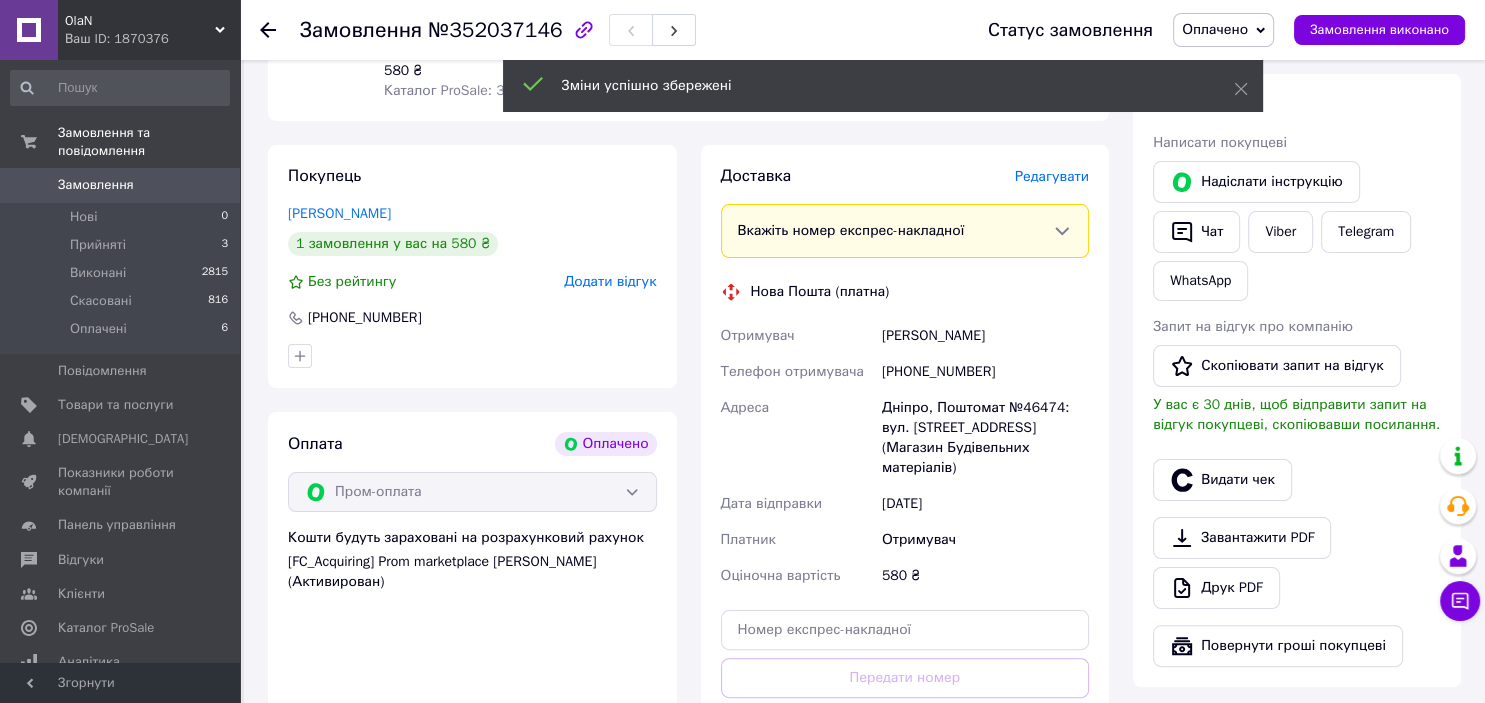 click on "Доставка Редагувати Вкажіть номер експрес-накладної Обов'язково введіть номер експрес-накладної,
якщо створювали її не на цій сторінці. У разі,
якщо номер ЕН не буде доданий, ми не зможемо
виплатити гроші за замовлення Мобільний номер покупця (із замовлення) повинен відповідати номеру отримувача за накладною Нова Пошта (платна) Отримувач Батраченко Жанна Телефон отримувача +380679923714 Адреса Дніпро, Поштомат №46474: вул. Красноводська, 2 (Магазин Будівельних матеріалів) Дата відправки 10.07.2025 Платник Отримувач Оціночна вартість 580 ₴ Передати номер або Платник" at bounding box center (905, 476) 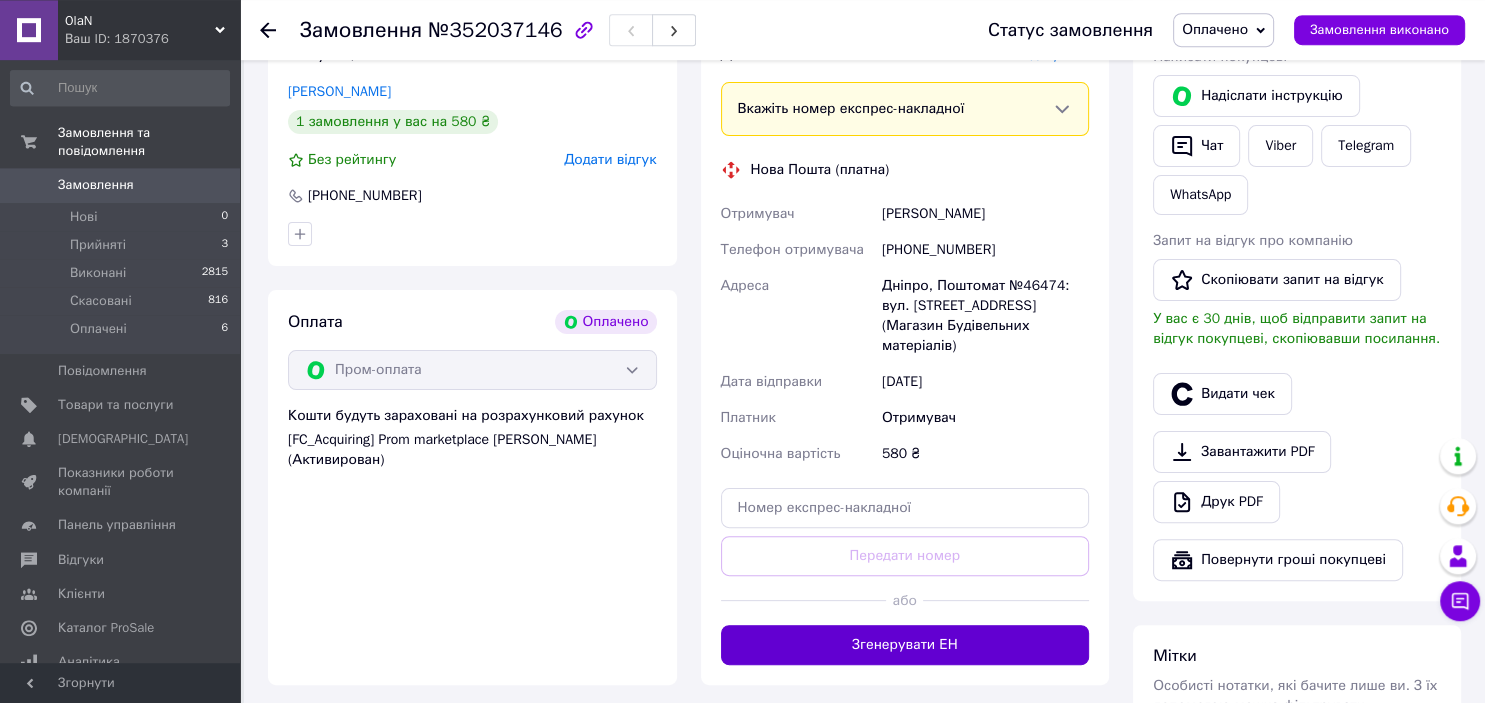 scroll, scrollTop: 422, scrollLeft: 0, axis: vertical 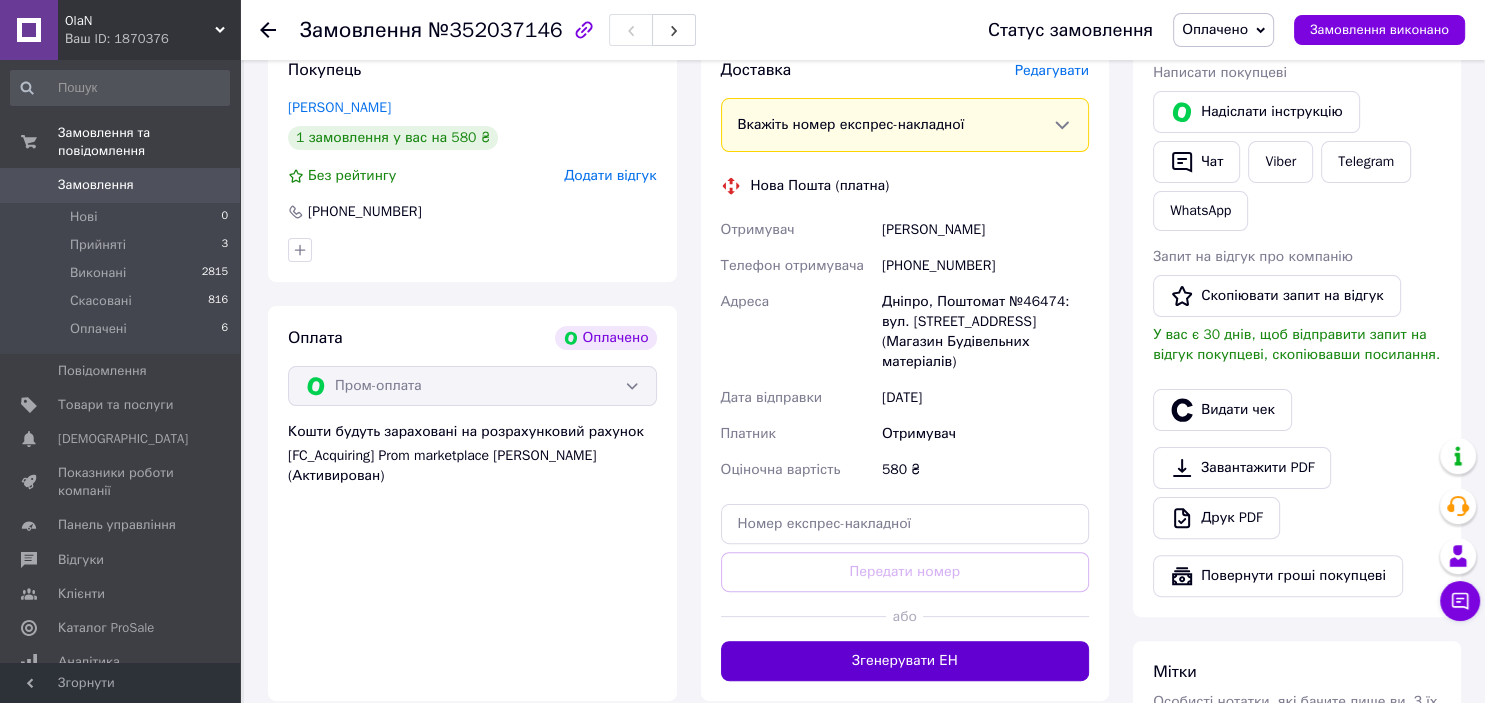 click on "Згенерувати ЕН" at bounding box center [905, 661] 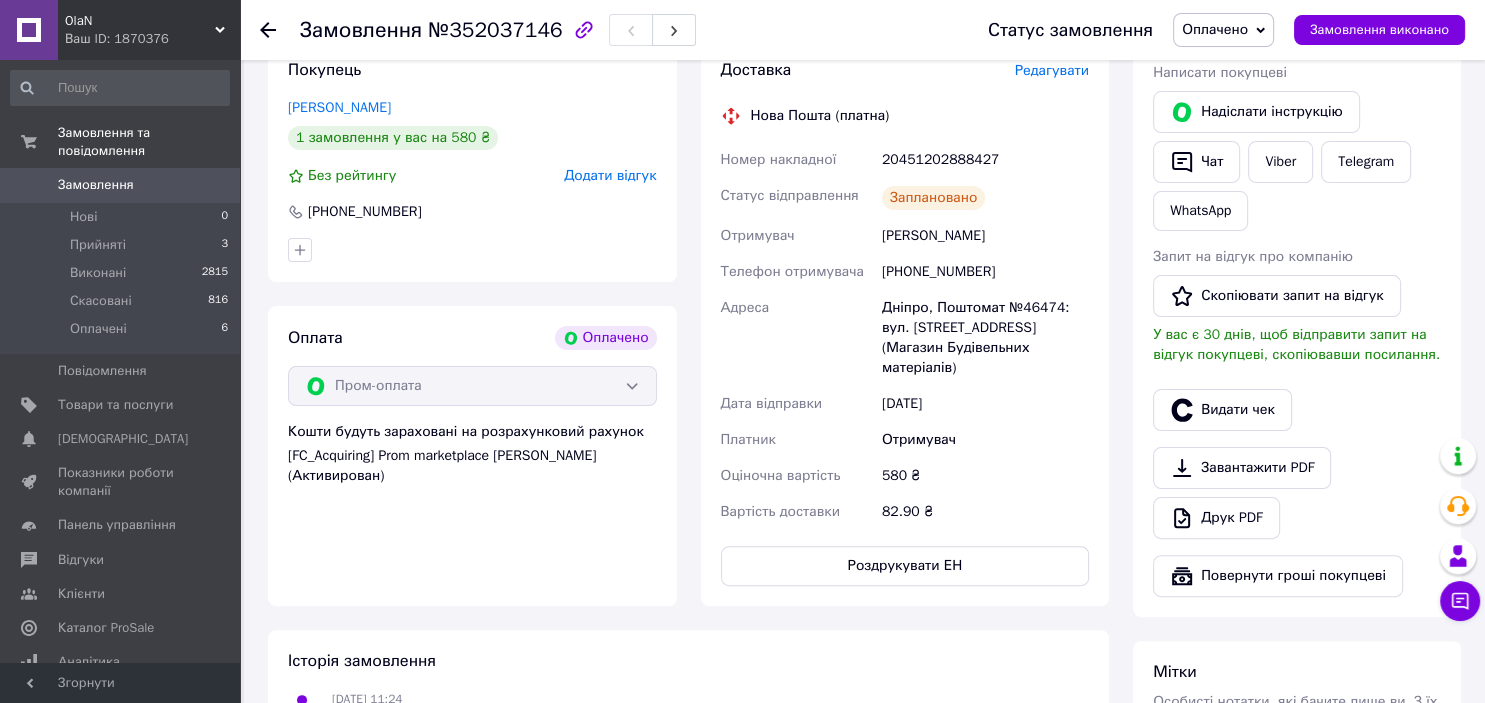 click at bounding box center (280, 30) 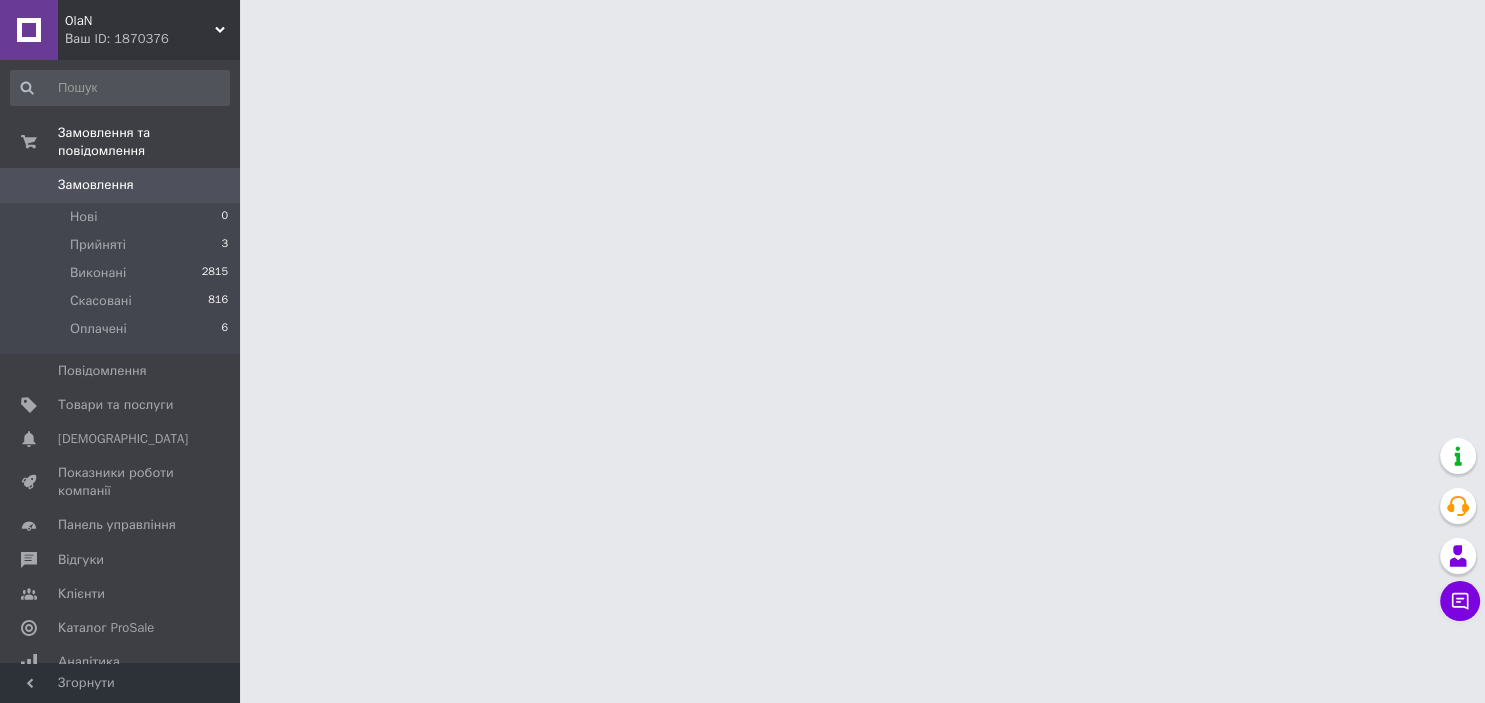 scroll, scrollTop: 0, scrollLeft: 0, axis: both 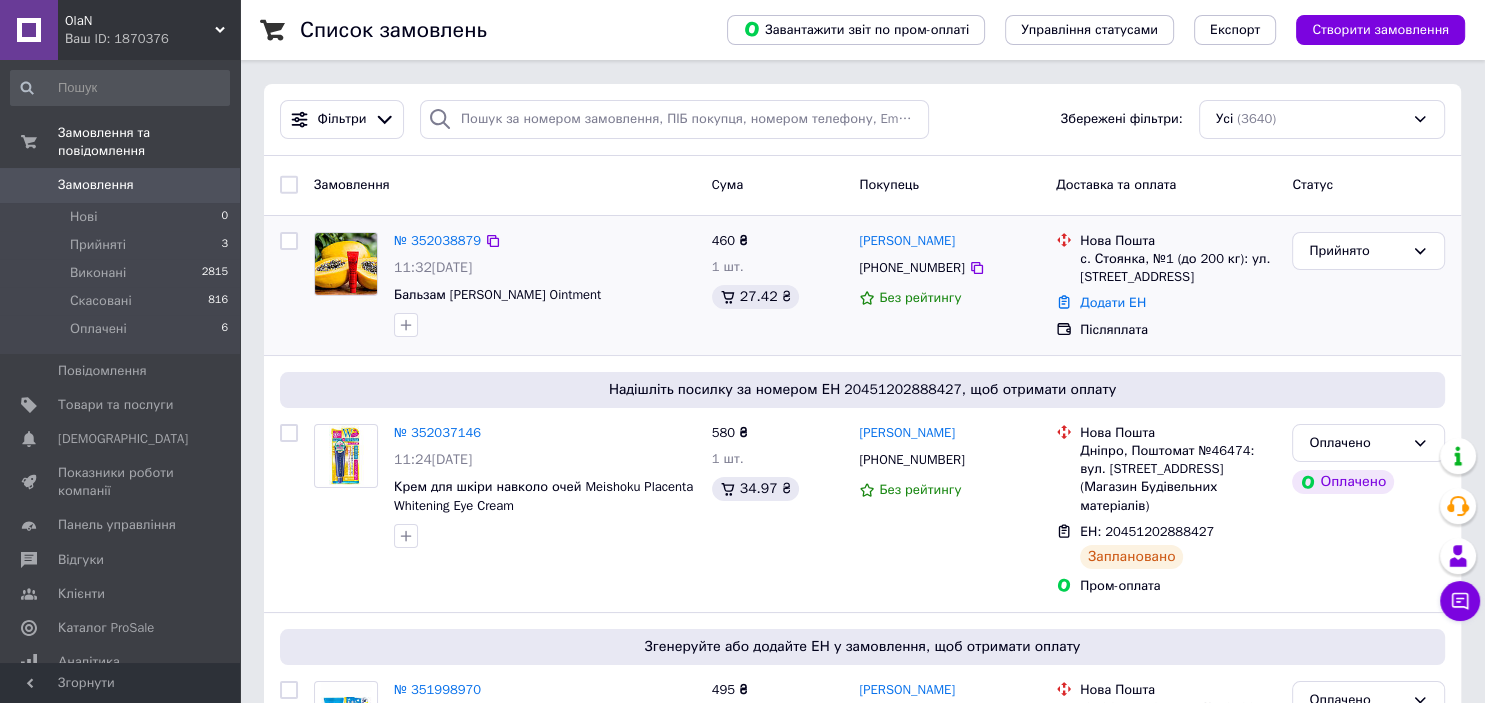 click on "№ 352038879 11:32, 10.07.2025 Бальзам Lucas Papaw Ointment 460 ₴ 1 шт. 27.42 ₴ Анастасия Соловьева +380979872727 Без рейтингу Нова Пошта с. Стоянка, №1 (до 200 кг): ул. Киевская, 10 Додати ЕН Післяплата Прийнято" at bounding box center [862, 285] 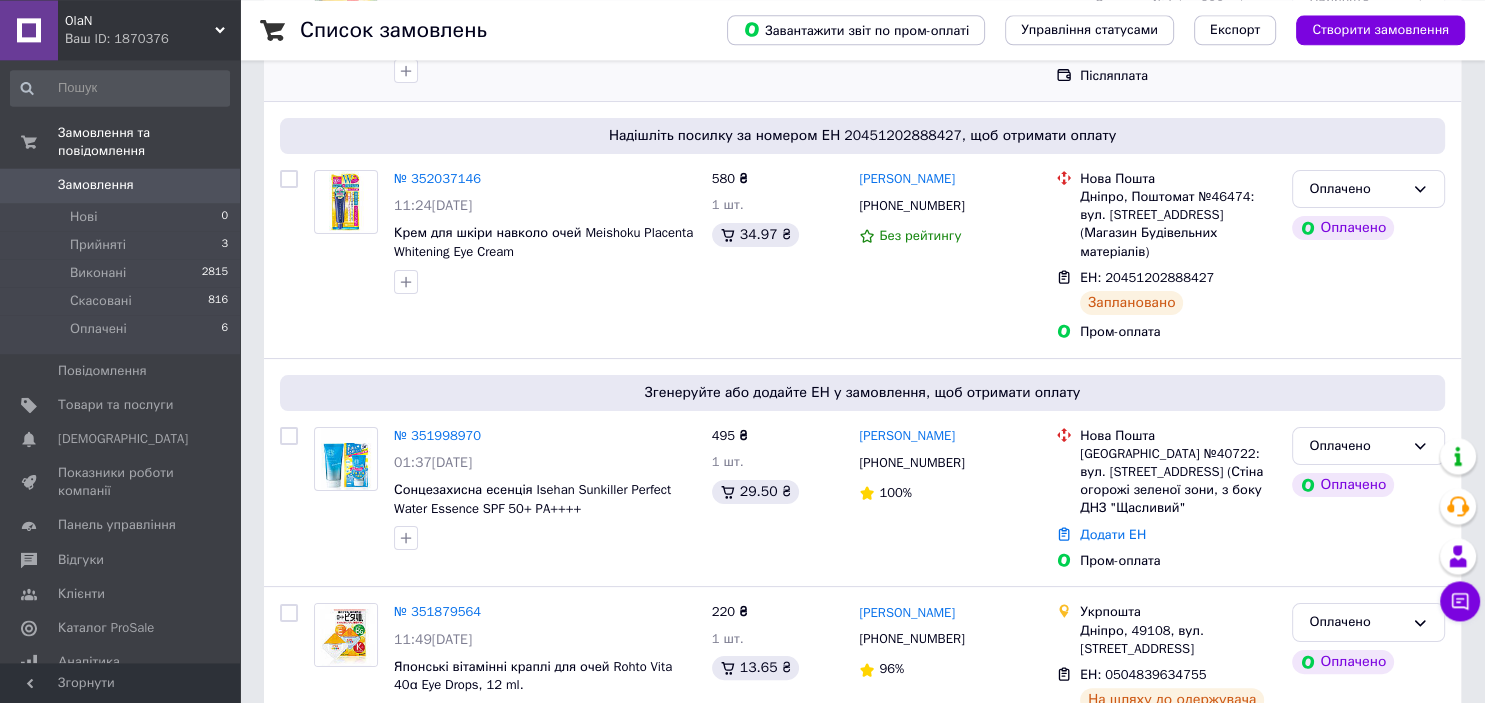 scroll, scrollTop: 264, scrollLeft: 0, axis: vertical 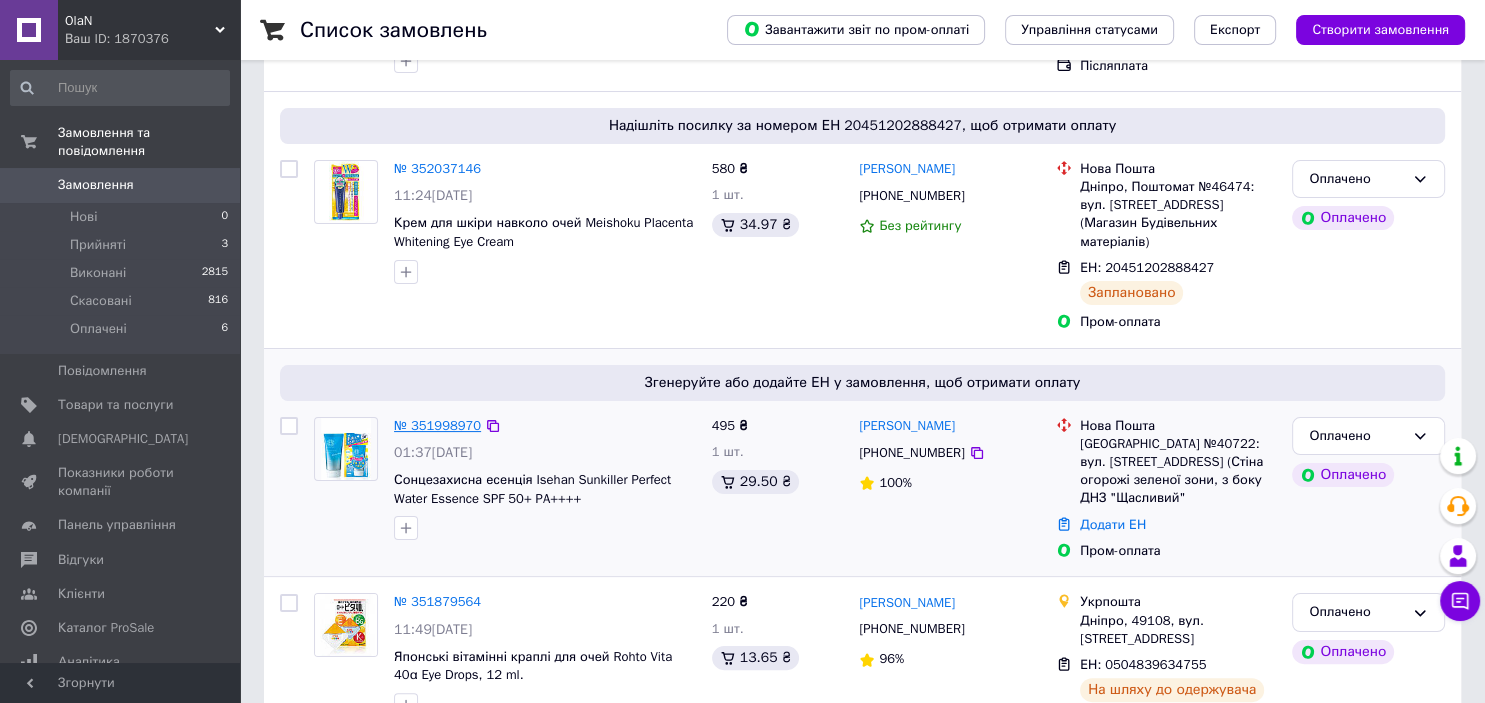 click on "№ 351998970" at bounding box center (437, 425) 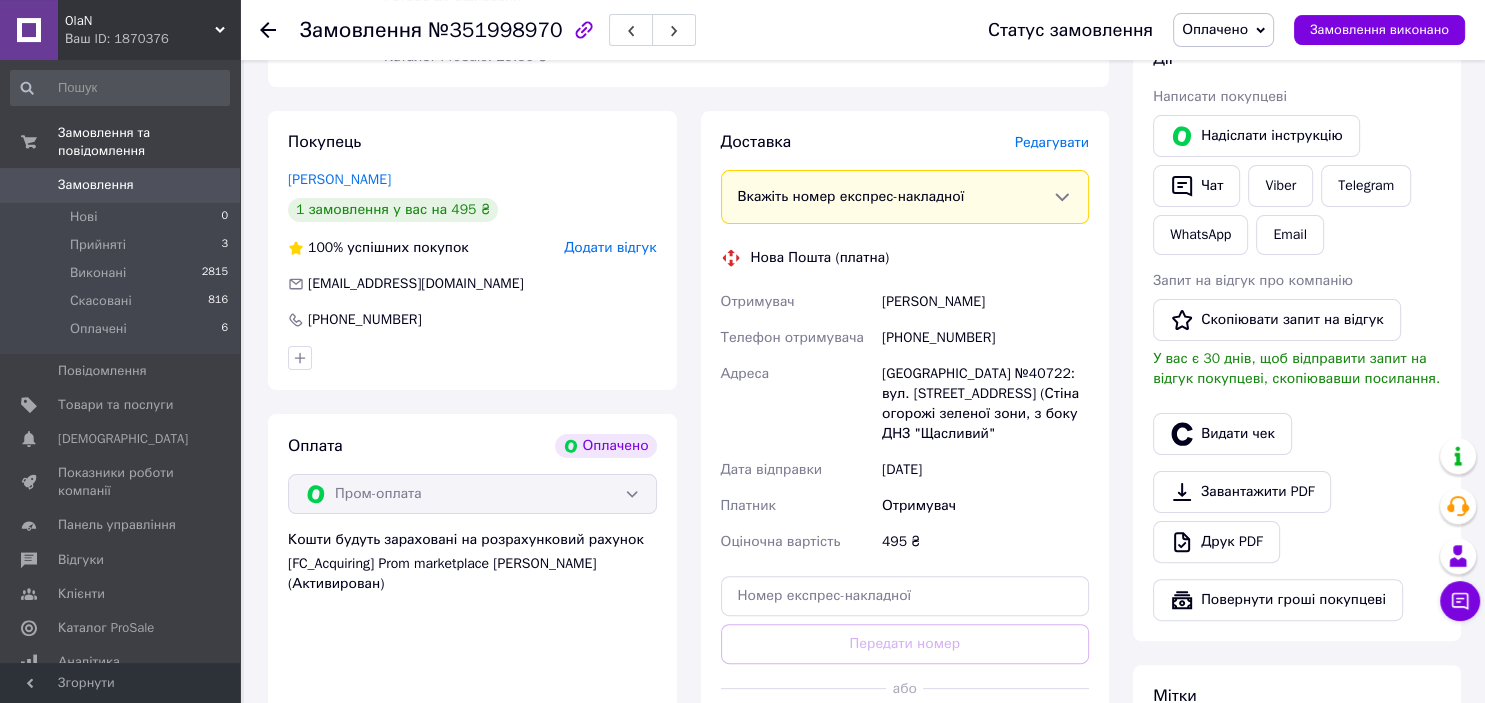 scroll, scrollTop: 422, scrollLeft: 0, axis: vertical 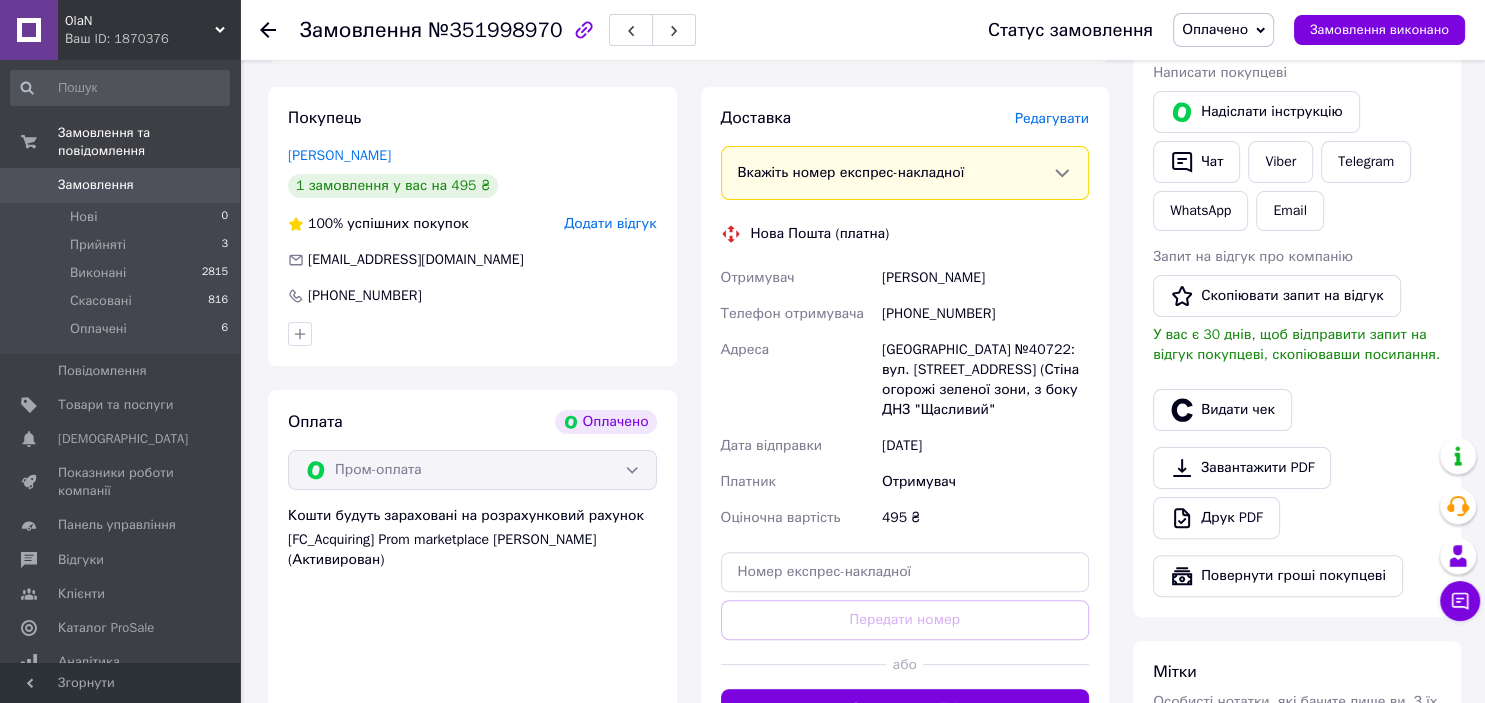 click on "Редагувати" at bounding box center [1052, 118] 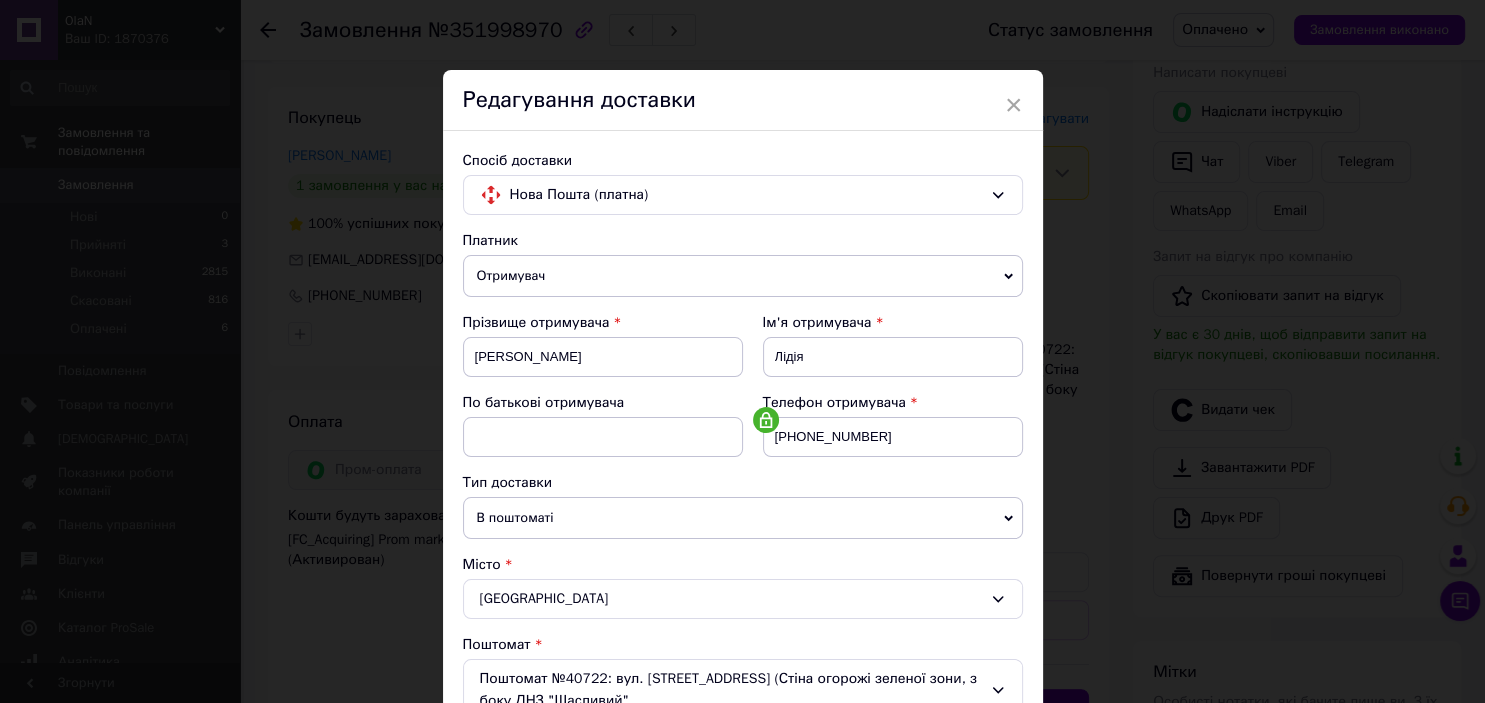 click on "Спосіб доставки Нова Пошта (платна) Платник Отримувач Відправник Прізвище отримувача Бердник Ім'я отримувача Лідія По батькові отримувача Телефон отримувача +380636198789 Тип доставки В поштоматі У відділенні Кур'єром Місто Петропавлівська Борщагівка Поштомат Поштомат №40722: вул. Соборна,10д/1 (Стіна огорожі зеленої зони, з боку ДНЗ "Щасливий" Місце відправки м. Київ (Київська обл.): №142 (до 30 кг на одне місце): вул. Амвросія Бучми, 5 Немає збігів. Спробуйте змінити умови пошуку Додати ще місце відправки Тип посилки Вантаж Документи Номер упаковки (не обов'язково) 495 <" at bounding box center [743, 807] 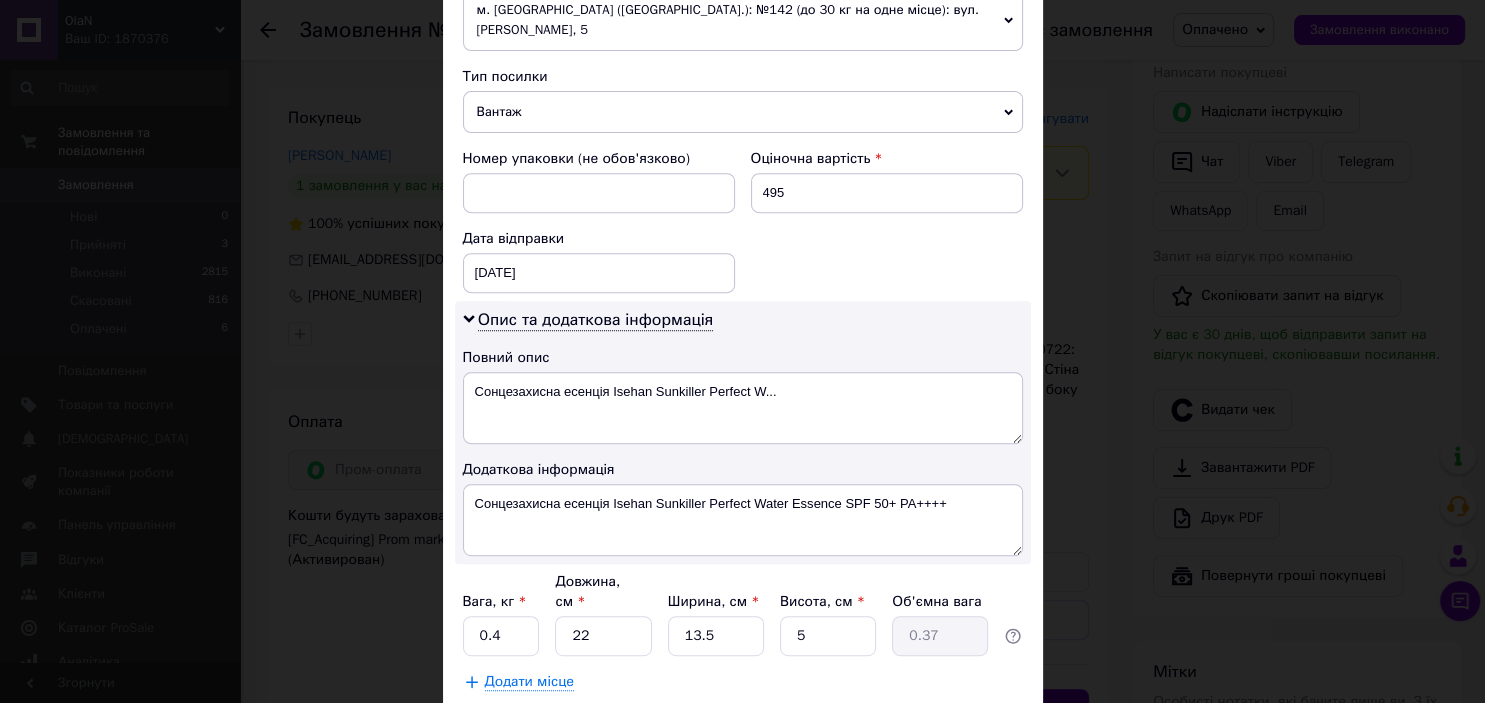 scroll, scrollTop: 828, scrollLeft: 0, axis: vertical 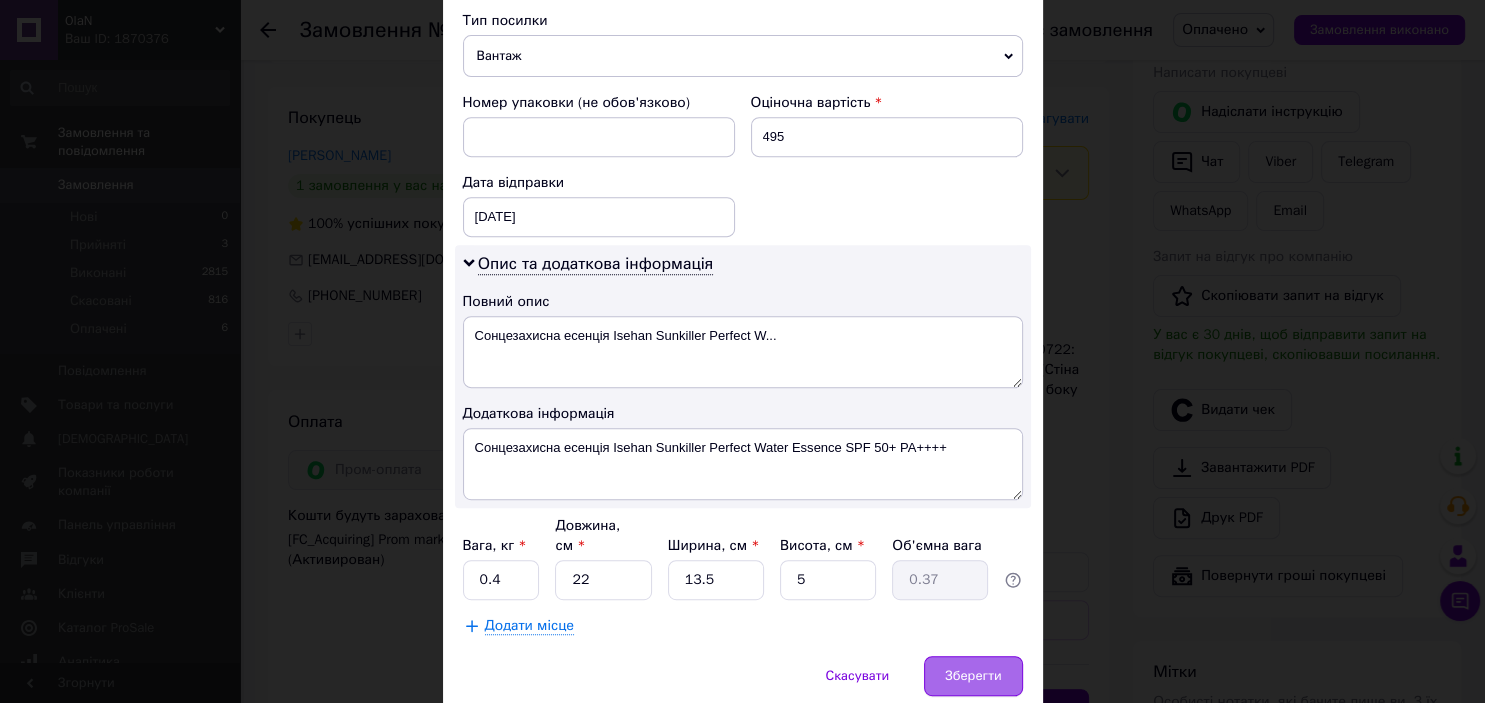 click on "Зберегти" at bounding box center (973, 676) 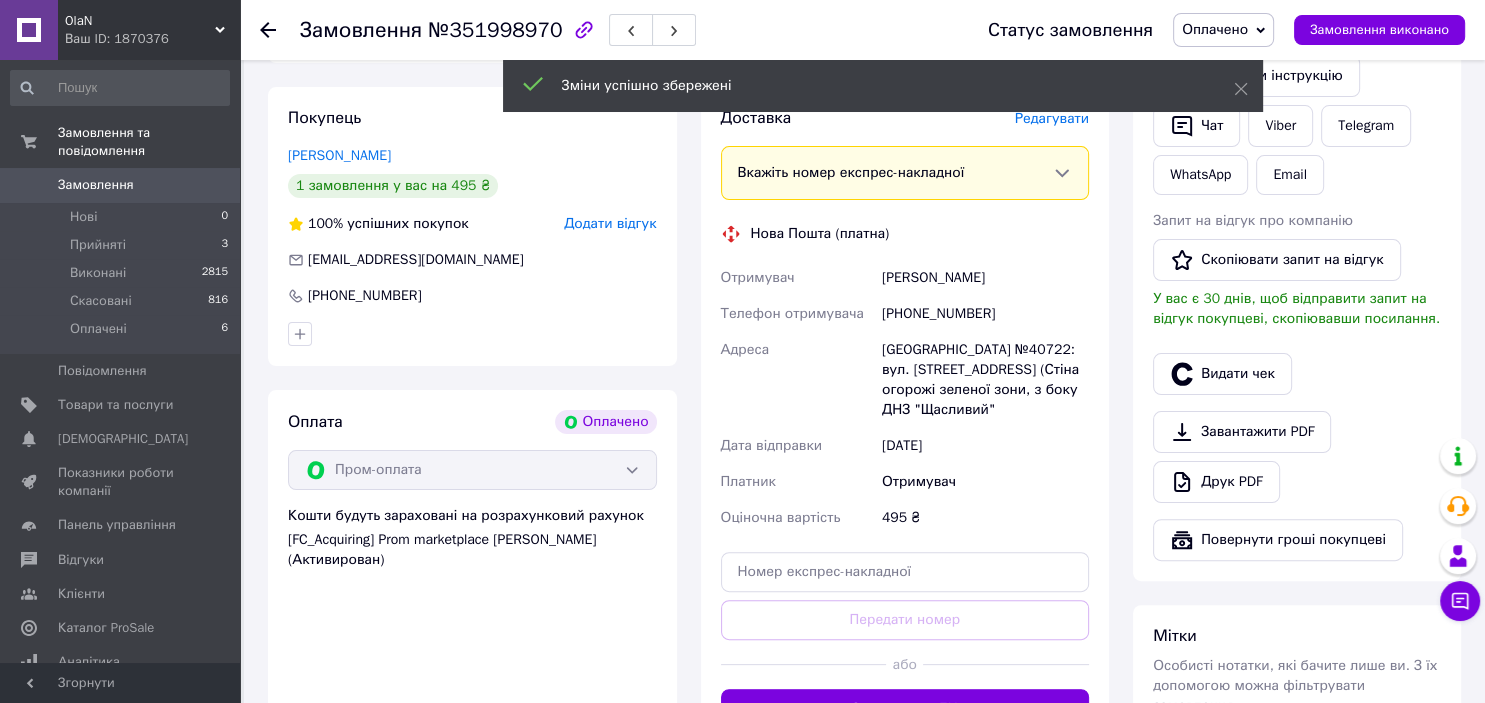 click on "Доставка Редагувати Вкажіть номер експрес-накладної Обов'язково введіть номер експрес-накладної,
якщо створювали її не на цій сторінці. У разі,
якщо номер ЕН не буде доданий, ми не зможемо
виплатити гроші за замовлення Мобільний номер покупця (із замовлення) повинен відповідати номеру отримувача за накладною Нова Пошта (платна) Отримувач Бердник Лідія Телефон отримувача +380636198789 Адреса Петропавлівська Борщагівка, Поштомат №40722: вул. Соборна,10д/1 (Стіна огорожі зеленої зони, з боку ДНЗ "Щасливий" Дата відправки 10.07.2025 Платник Отримувач Оціночна вартість 495 <" at bounding box center (905, 418) 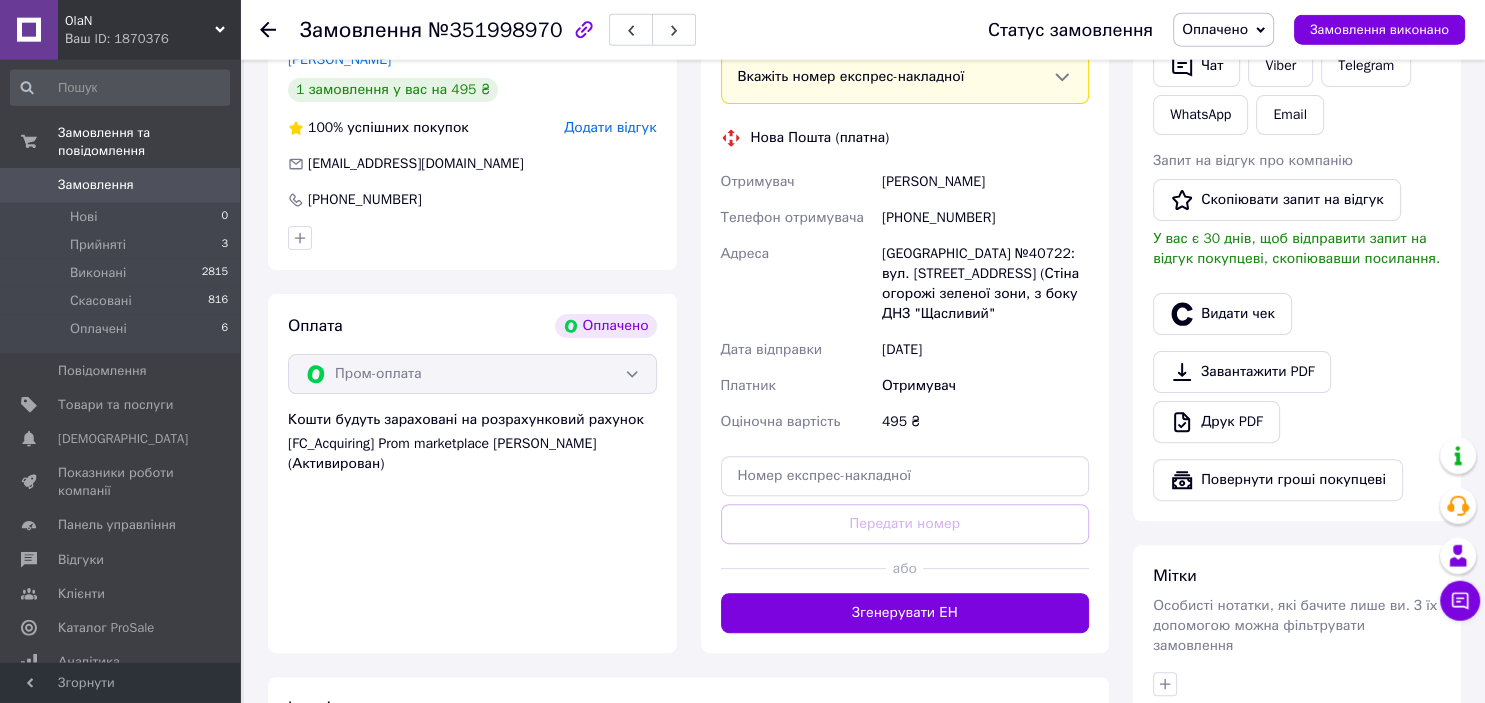 scroll, scrollTop: 528, scrollLeft: 0, axis: vertical 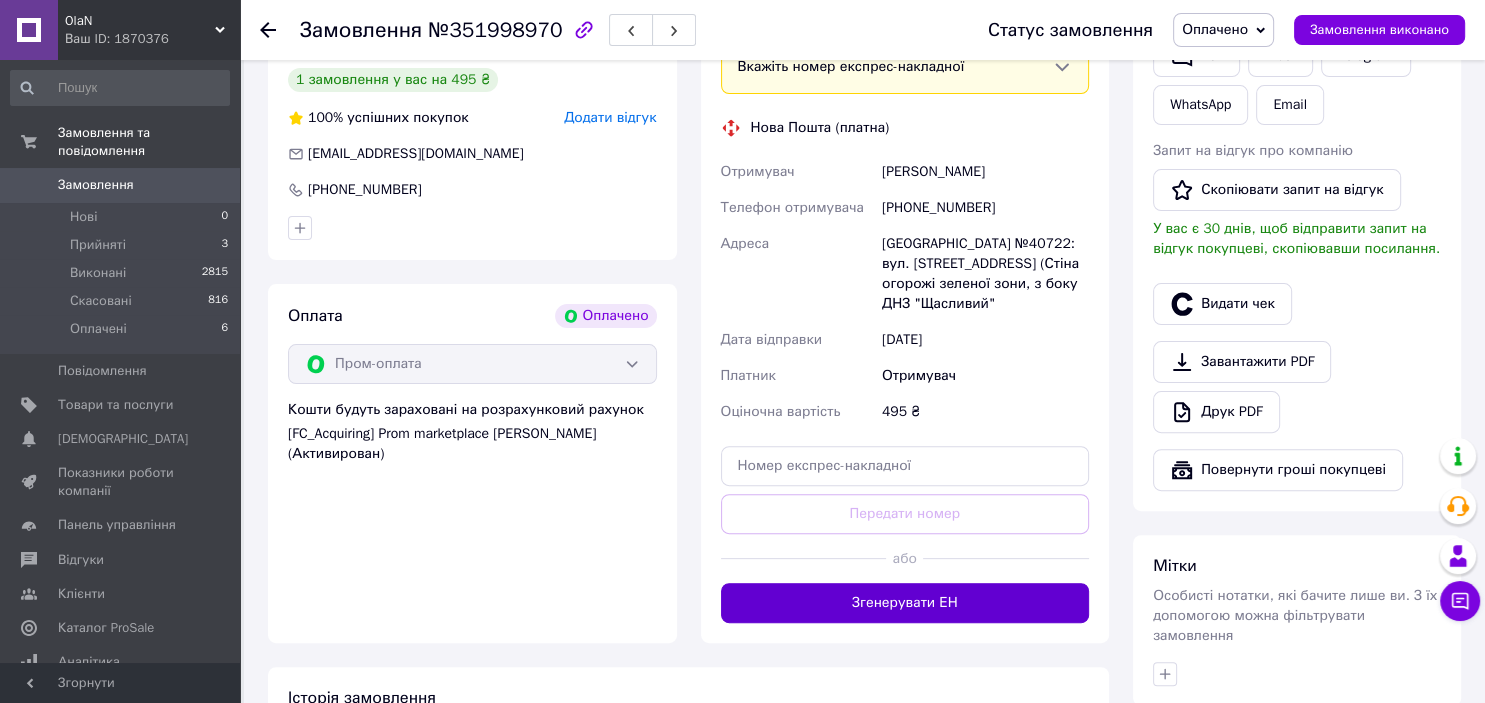 click on "Згенерувати ЕН" at bounding box center (905, 603) 